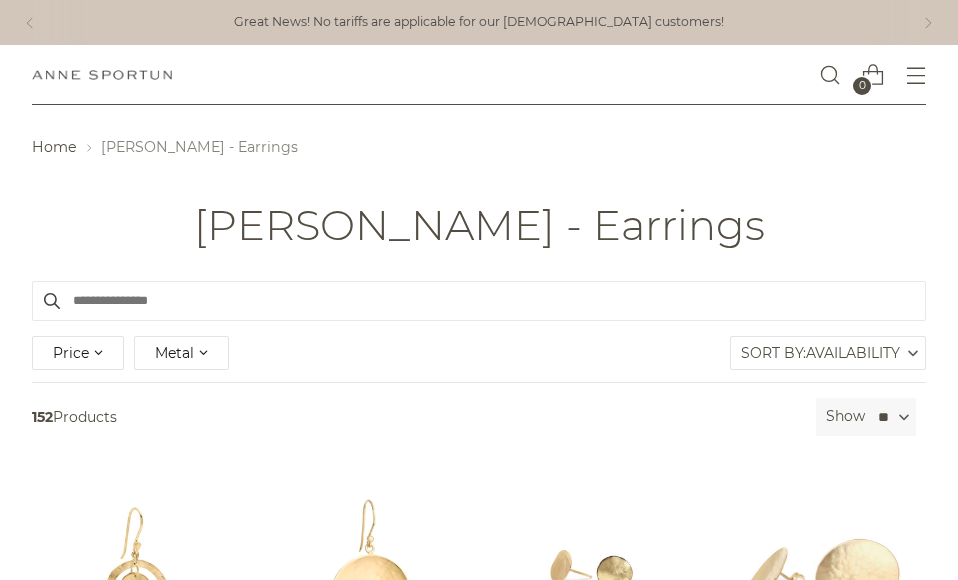 scroll, scrollTop: 0, scrollLeft: 0, axis: both 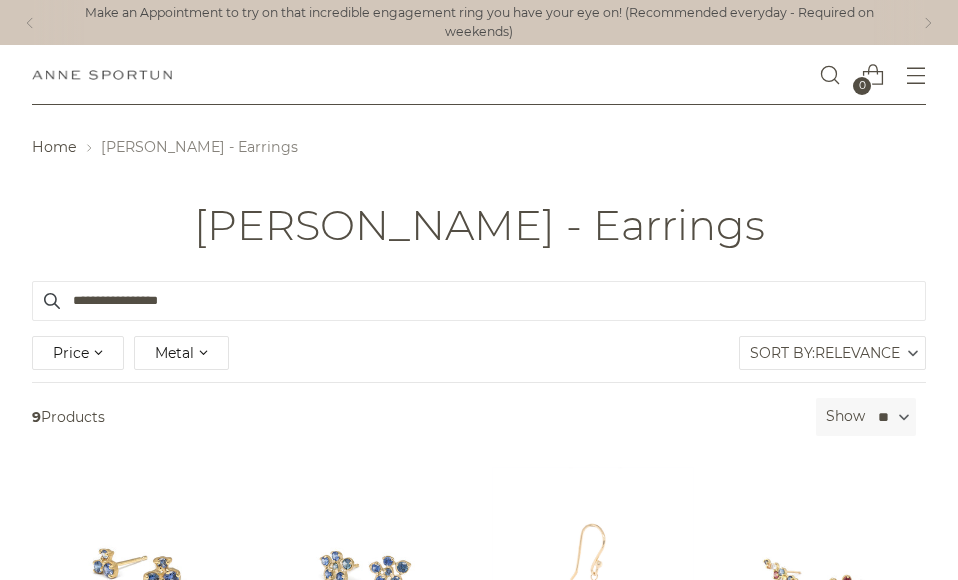 click on "[PERSON_NAME] Fine Jewellery
0" at bounding box center [479, 75] 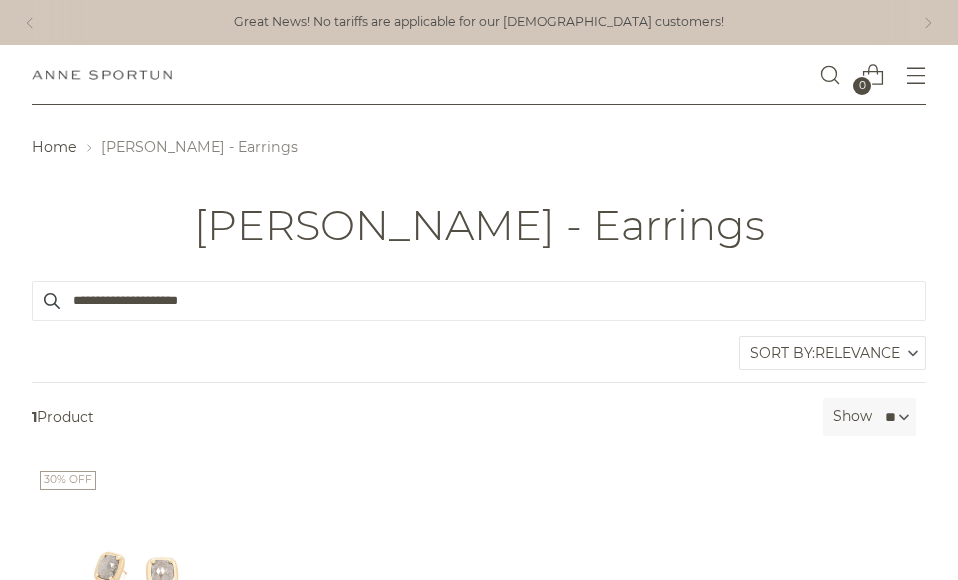 type on "**********" 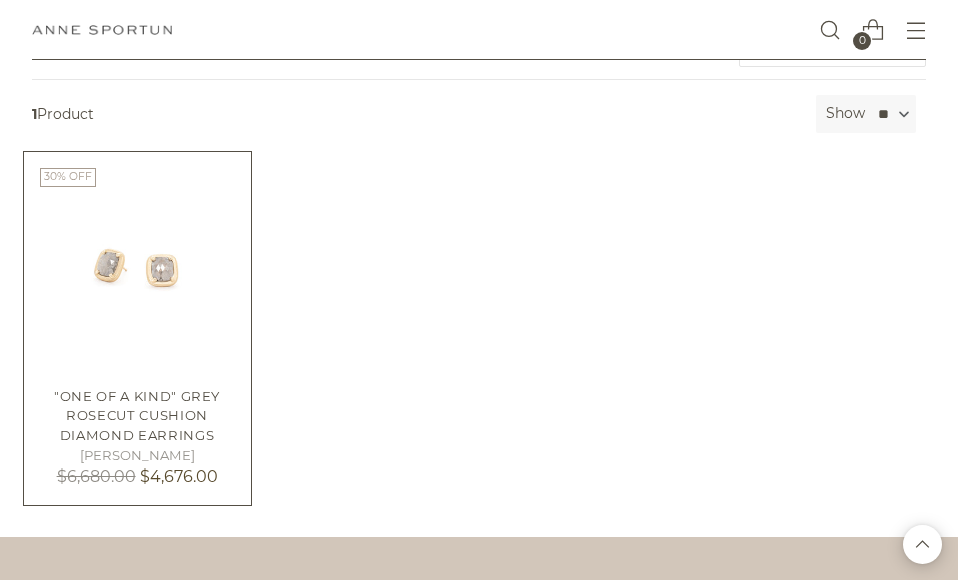scroll, scrollTop: 0, scrollLeft: 0, axis: both 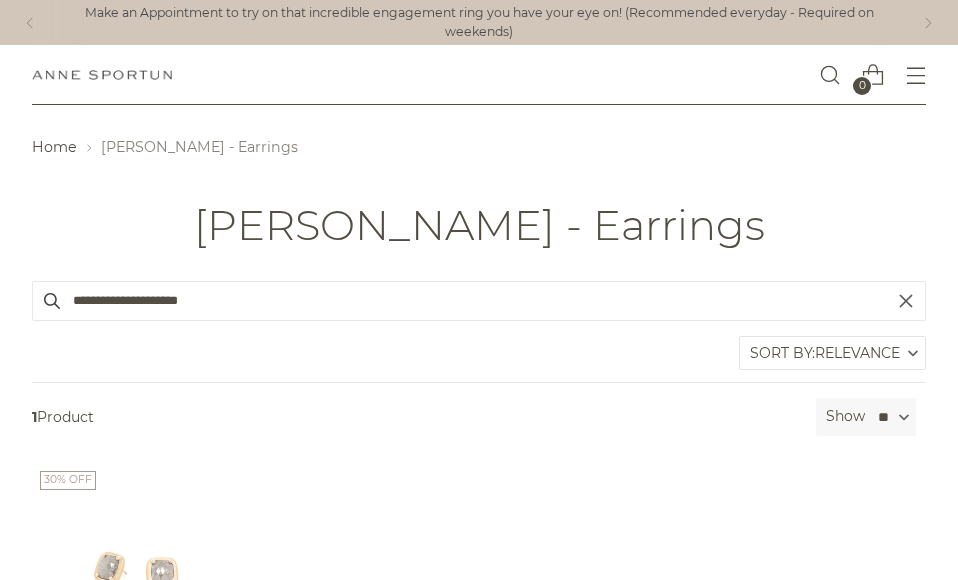 click on "**********" at bounding box center (479, 301) 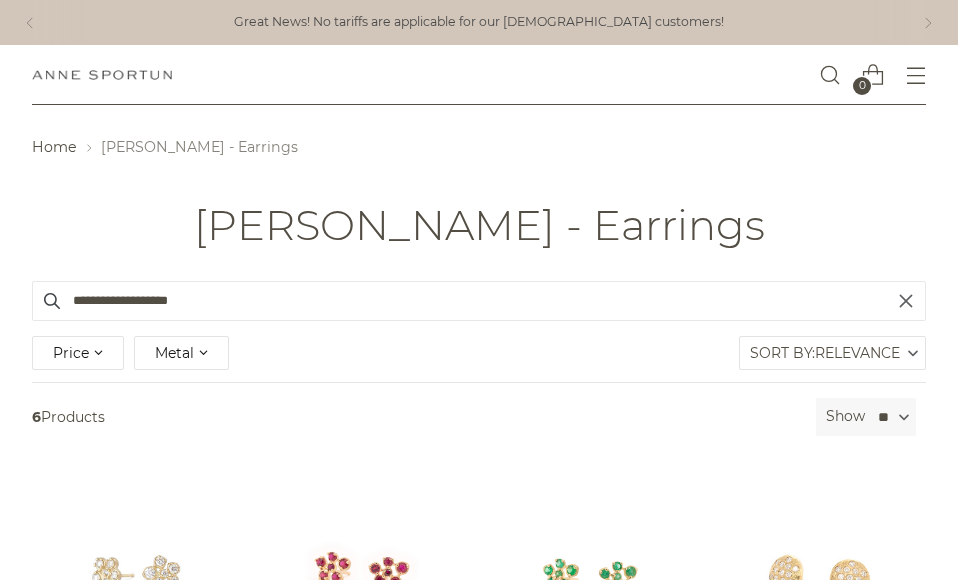 type on "**********" 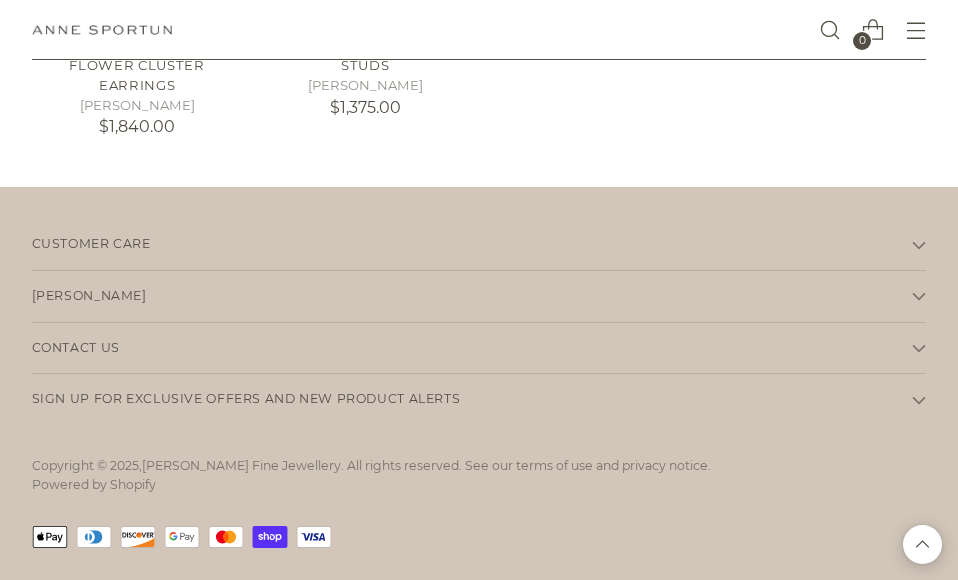 scroll, scrollTop: 829, scrollLeft: 0, axis: vertical 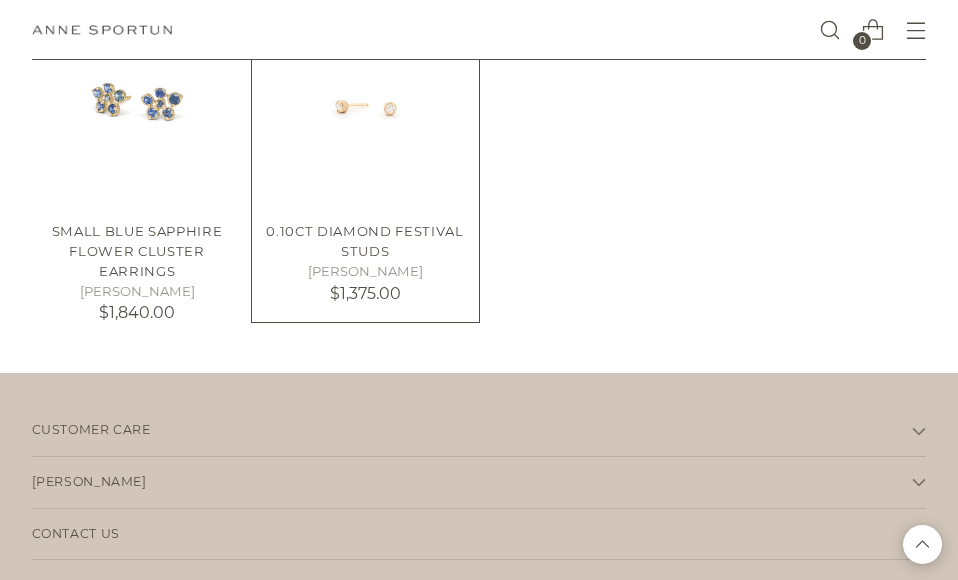 click on "0.10ct Diamond Festival Studs" at bounding box center [364, 241] 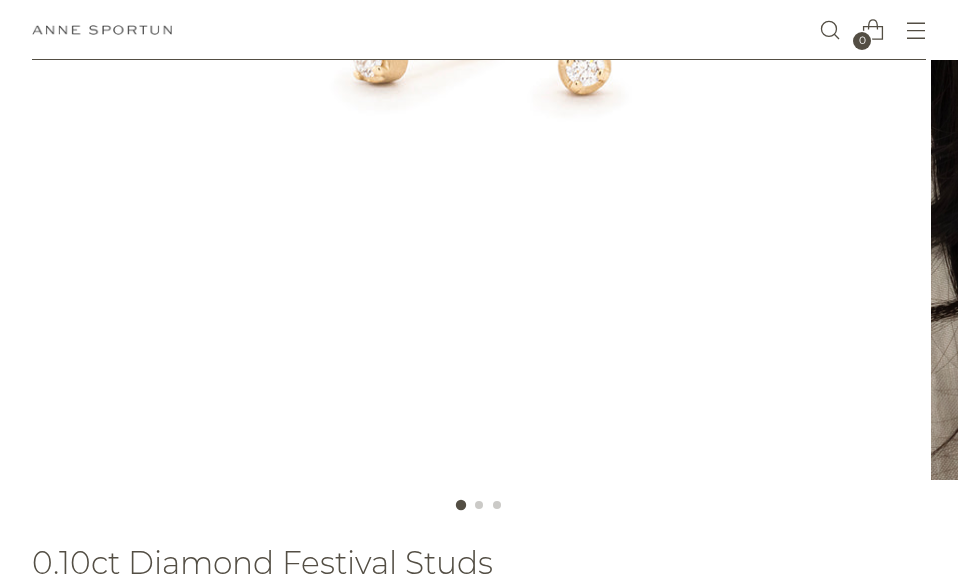 scroll, scrollTop: 674, scrollLeft: 0, axis: vertical 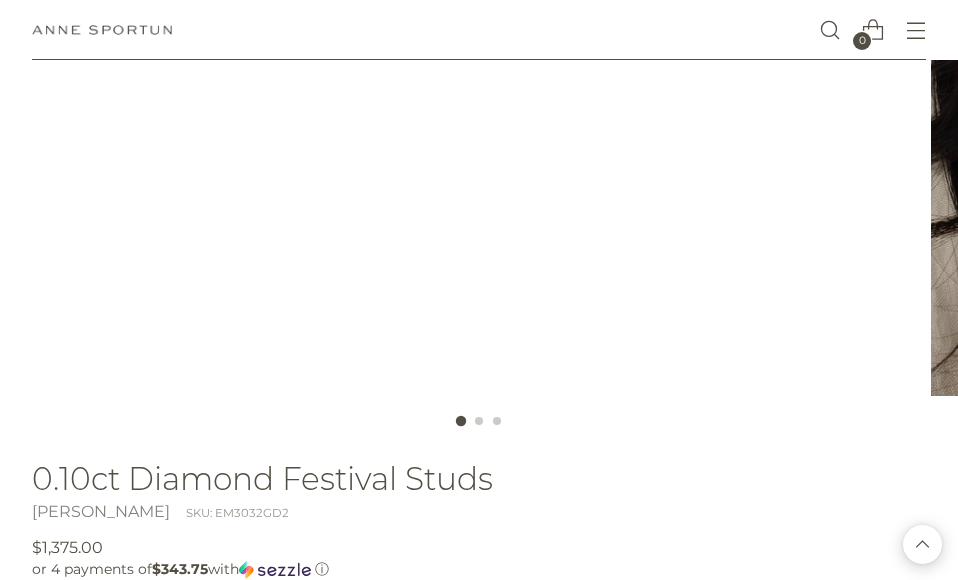 click at bounding box center [479, 421] 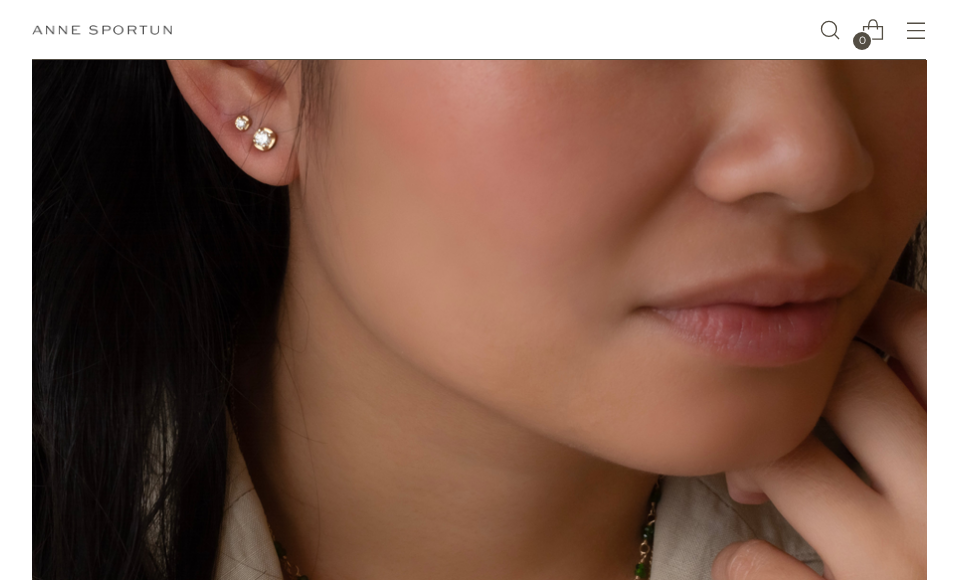 scroll, scrollTop: 48, scrollLeft: 0, axis: vertical 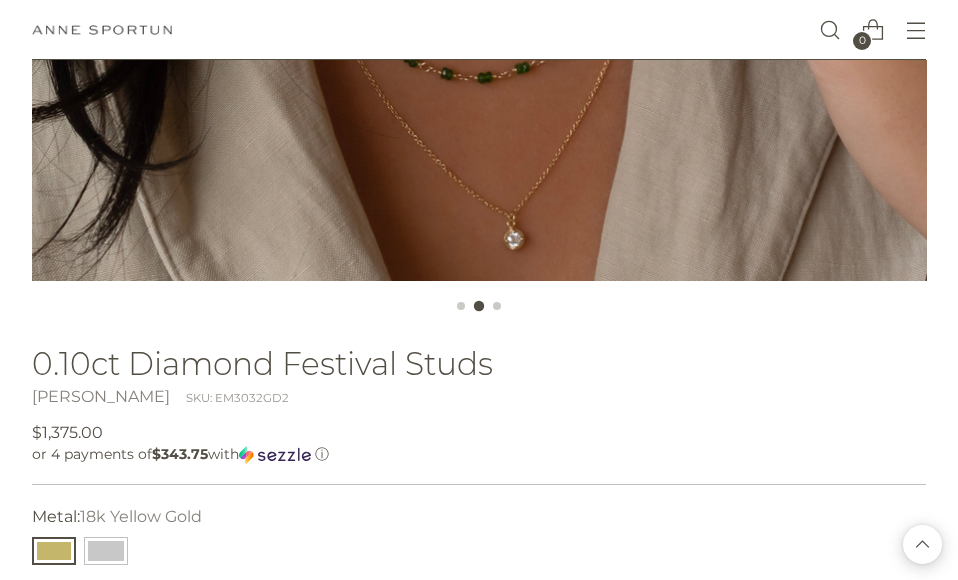 click on "[PERSON_NAME] SKU: EM3032GD2" at bounding box center (479, 397) 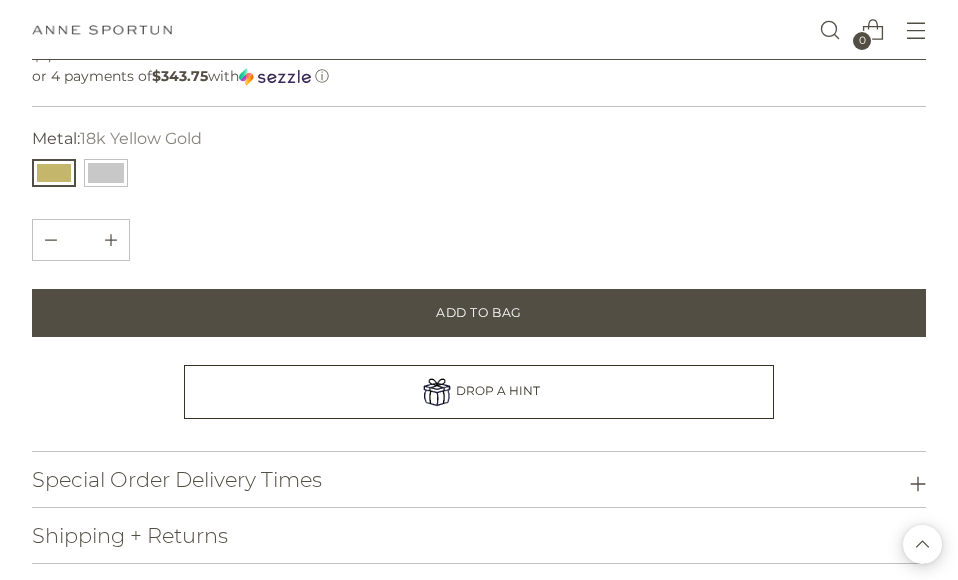 scroll, scrollTop: 1188, scrollLeft: 0, axis: vertical 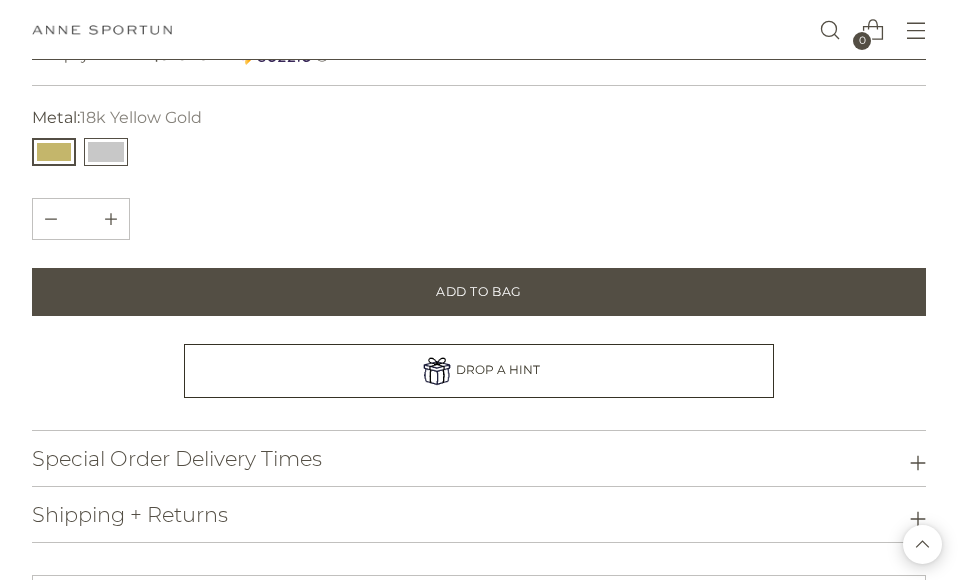 click at bounding box center (106, 152) 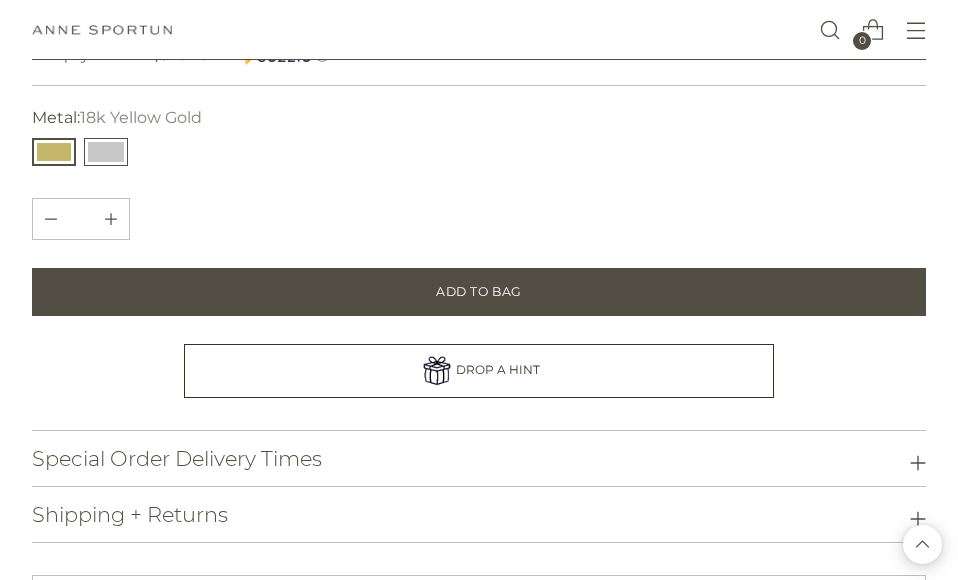 type 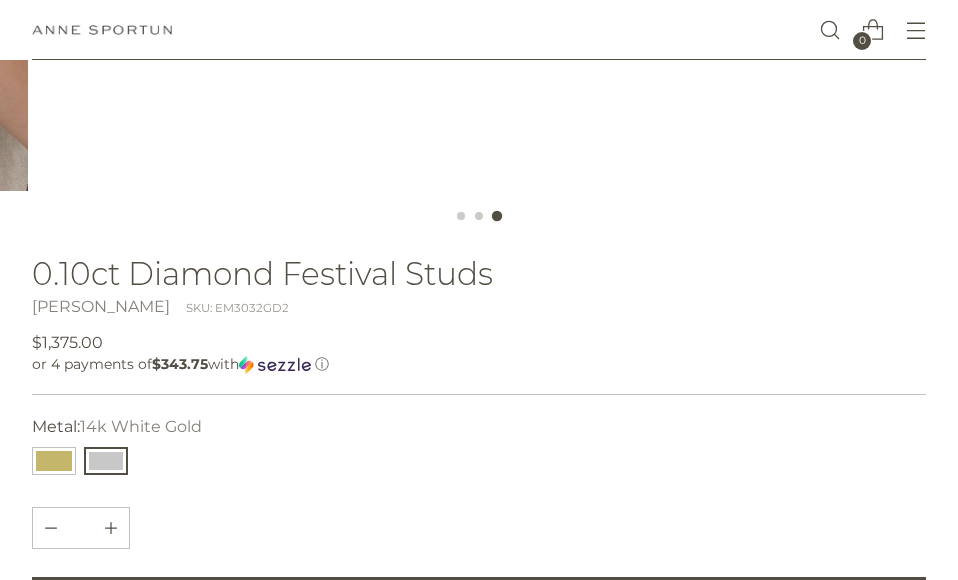 scroll, scrollTop: 883, scrollLeft: 0, axis: vertical 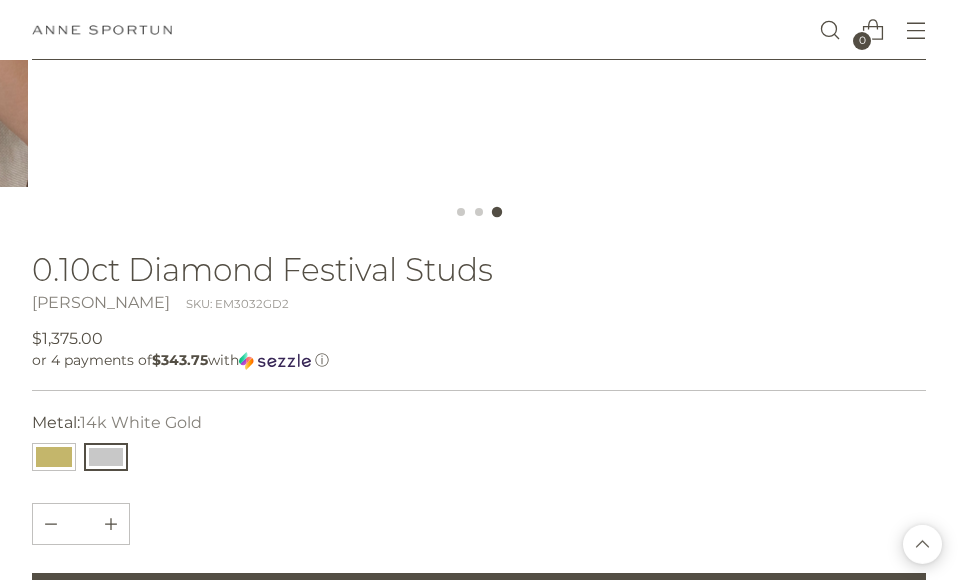 click at bounding box center [479, 212] 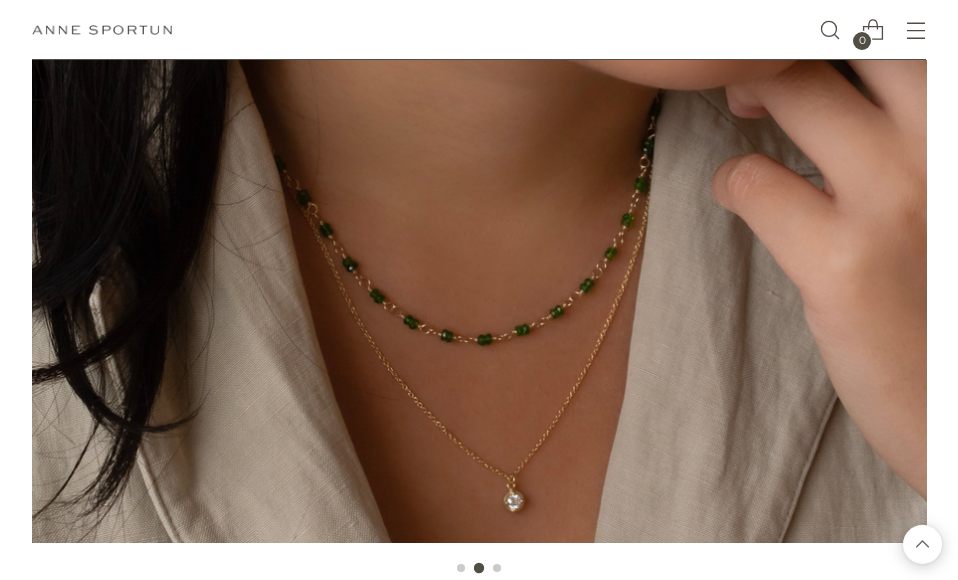 scroll, scrollTop: 0, scrollLeft: 0, axis: both 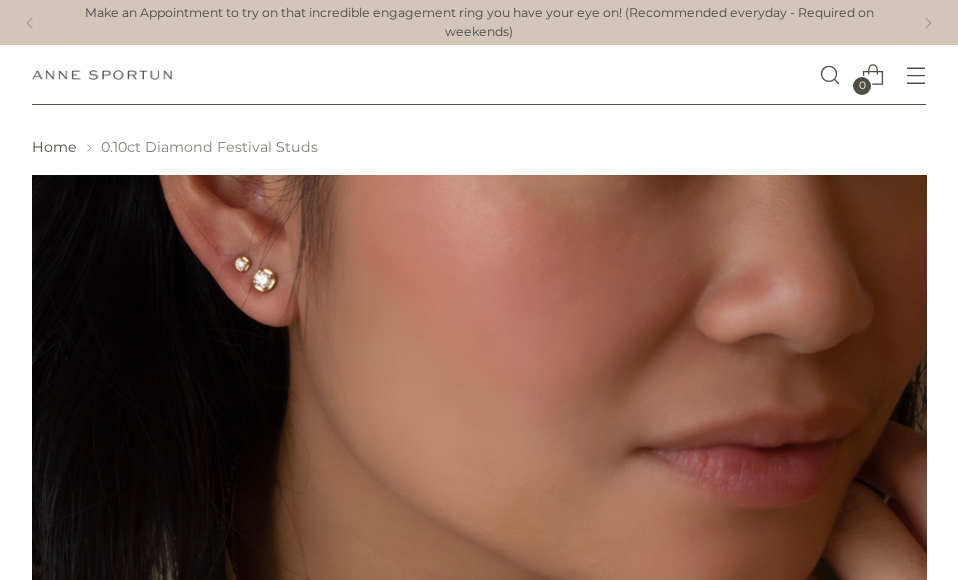click on "Anne Sportun Fine Jewellery
0" at bounding box center (479, 75) 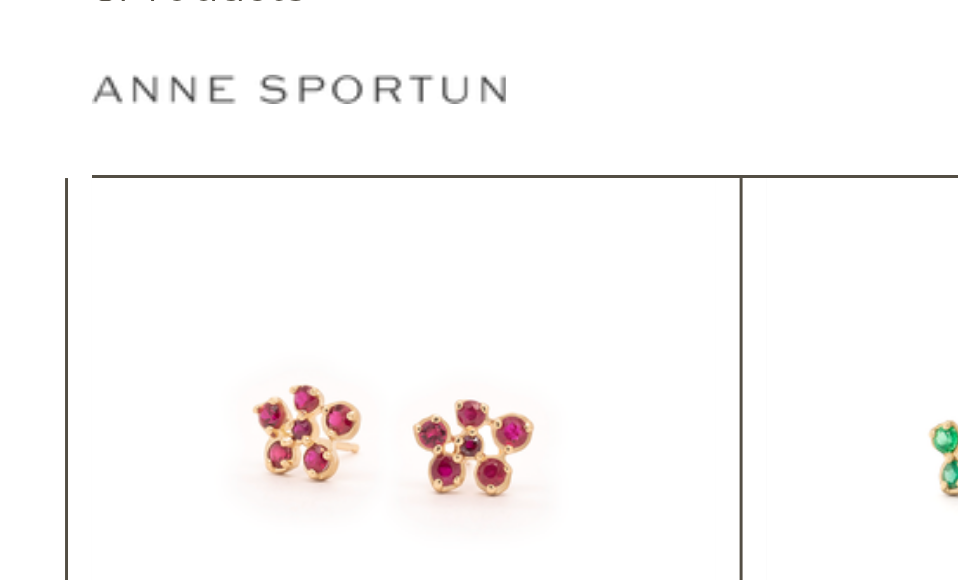 scroll, scrollTop: 318, scrollLeft: 0, axis: vertical 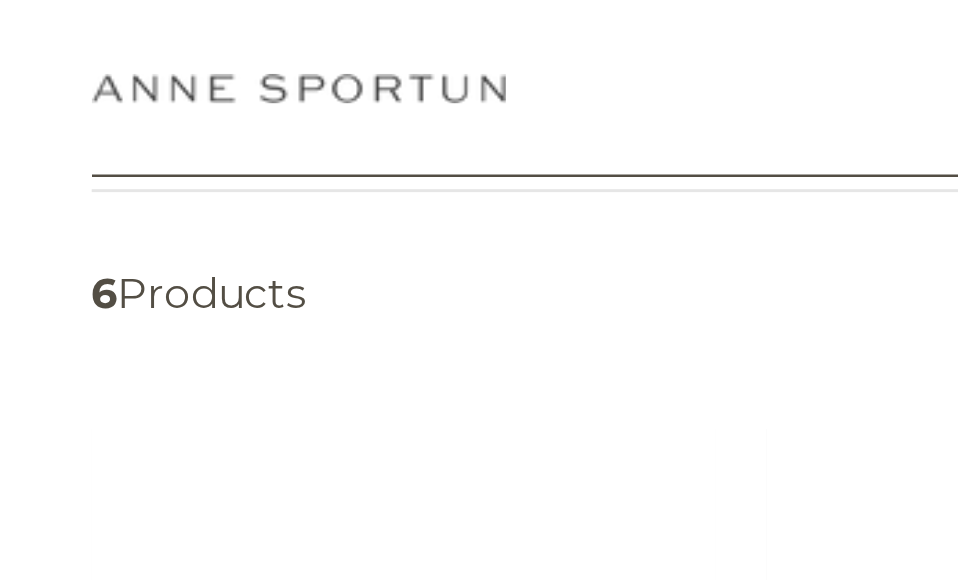 click on "Skip to content
Anne Sportun Fine Jewellery
Shop
Gift Guide
In-Stock & Ready to Ship
New & Fresh
Precious Milestones
Archive Collection
By Category
Earrings" at bounding box center [479, 30] 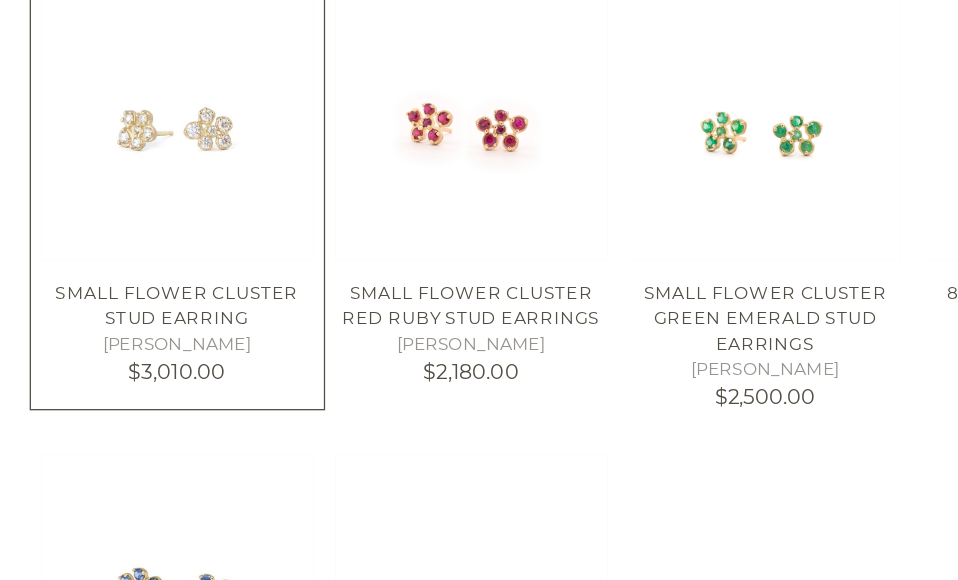 scroll, scrollTop: 453, scrollLeft: 0, axis: vertical 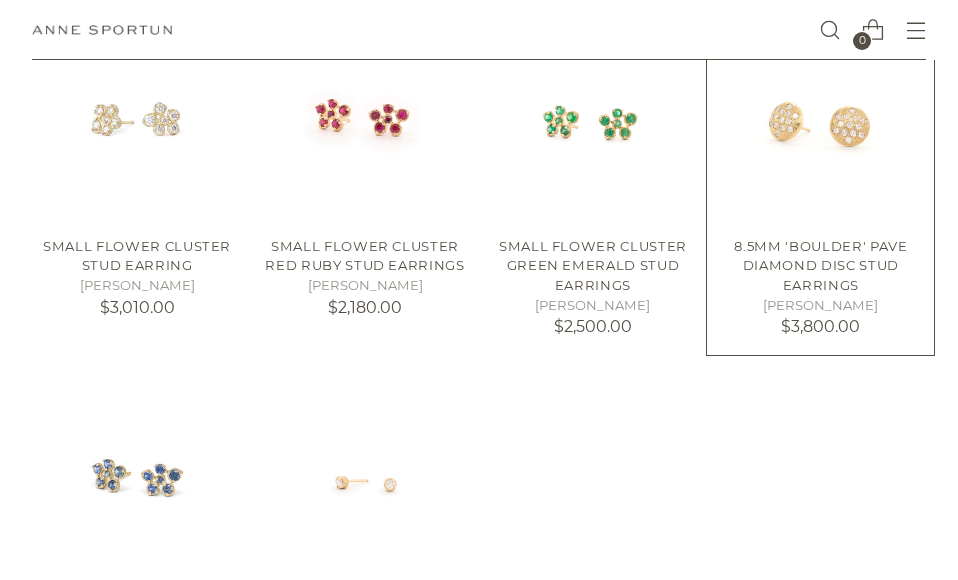 click on "8.5mm 'Boulder' Pave Diamond Disc Stud Earrings" at bounding box center [820, 265] 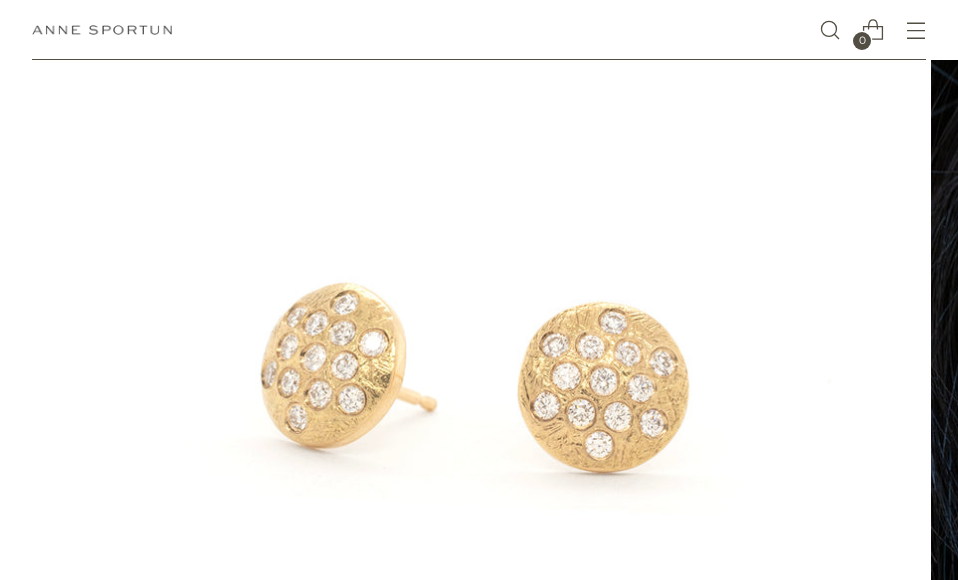 scroll, scrollTop: 0, scrollLeft: 0, axis: both 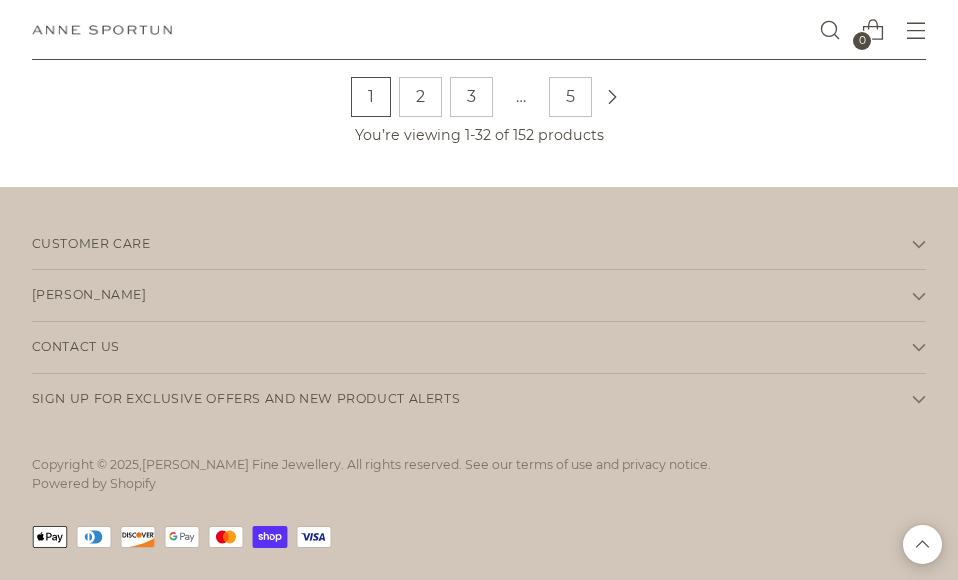 click on "5" at bounding box center (570, 97) 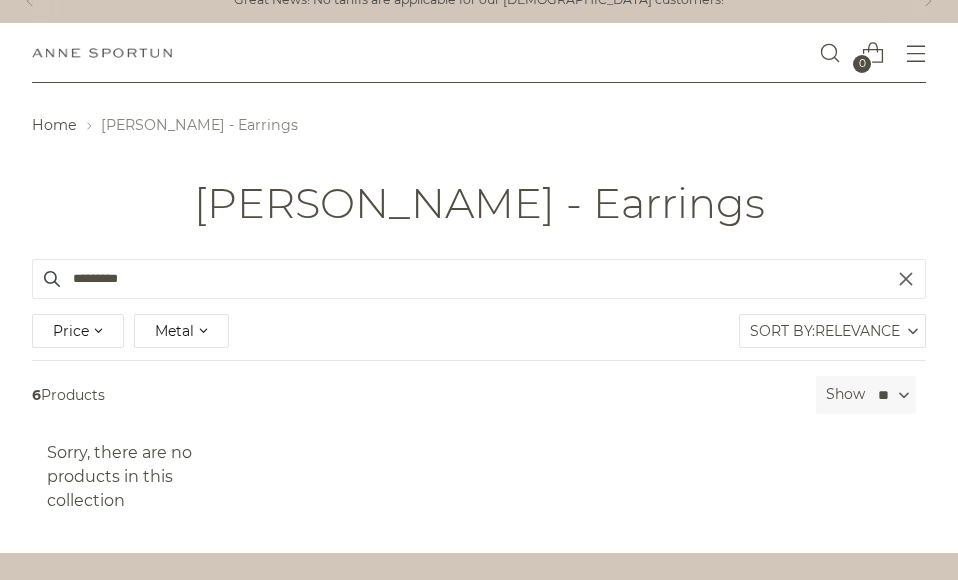 scroll, scrollTop: 23, scrollLeft: 0, axis: vertical 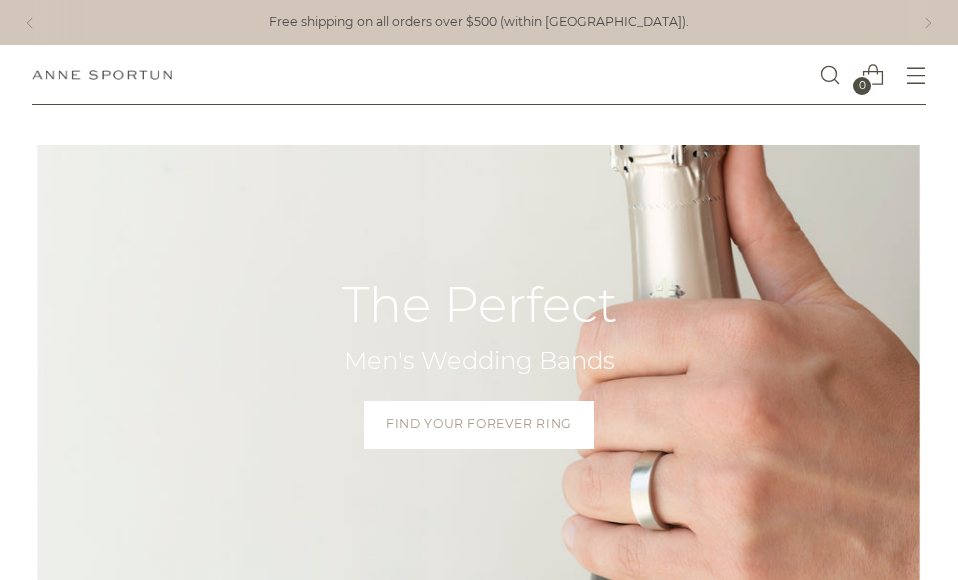 click at bounding box center [915, 75] 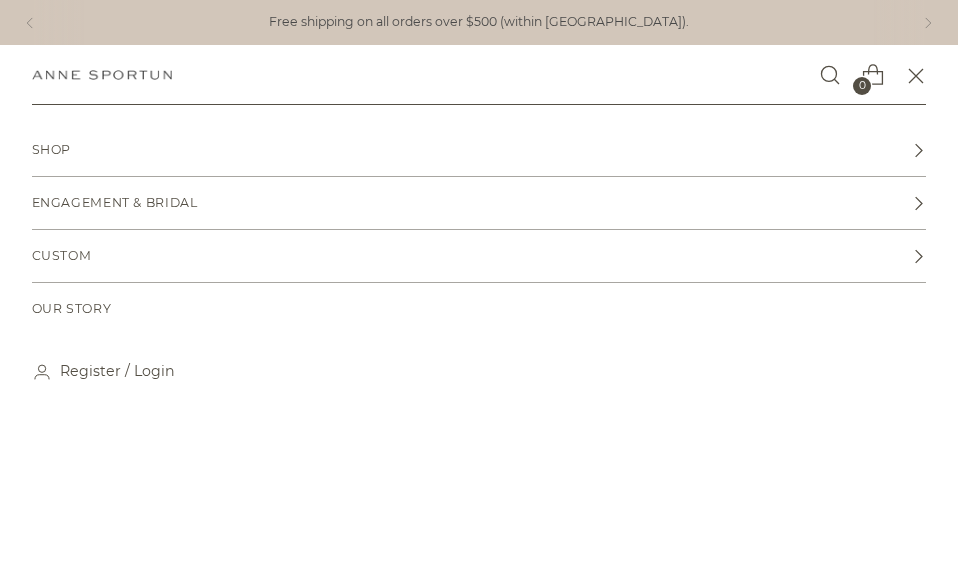 click on "Our Story" at bounding box center [72, 309] 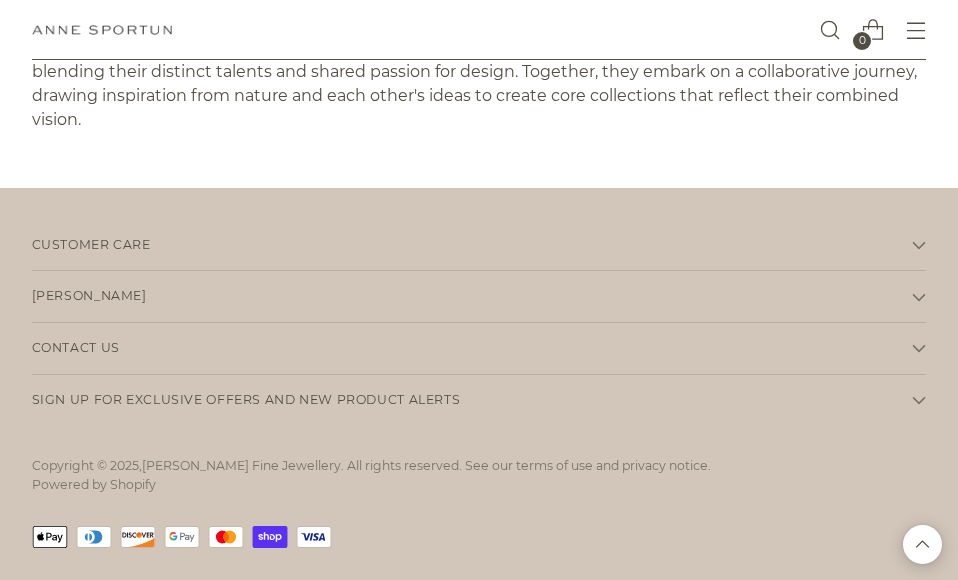 scroll, scrollTop: 3604, scrollLeft: 0, axis: vertical 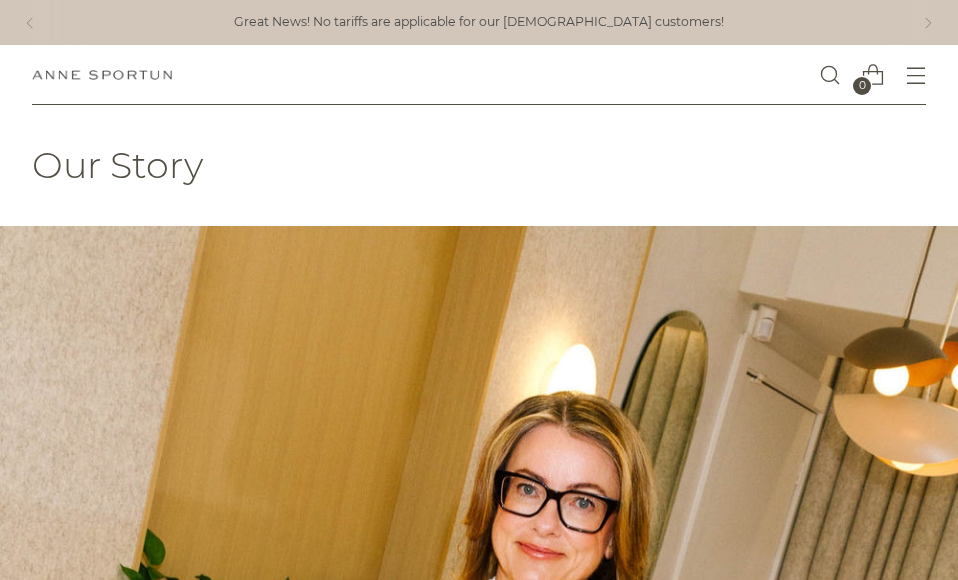 click at bounding box center (915, 75) 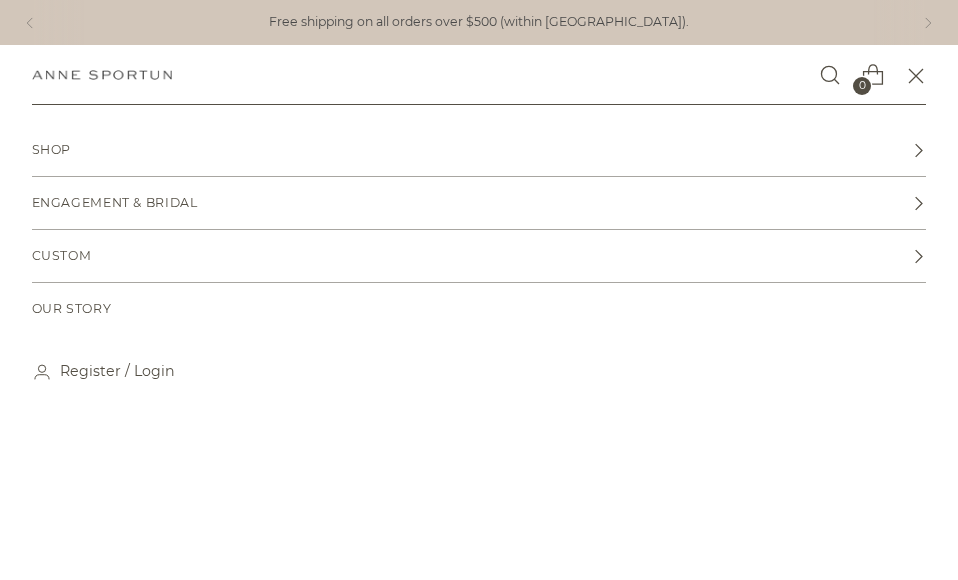 click at bounding box center [102, 75] 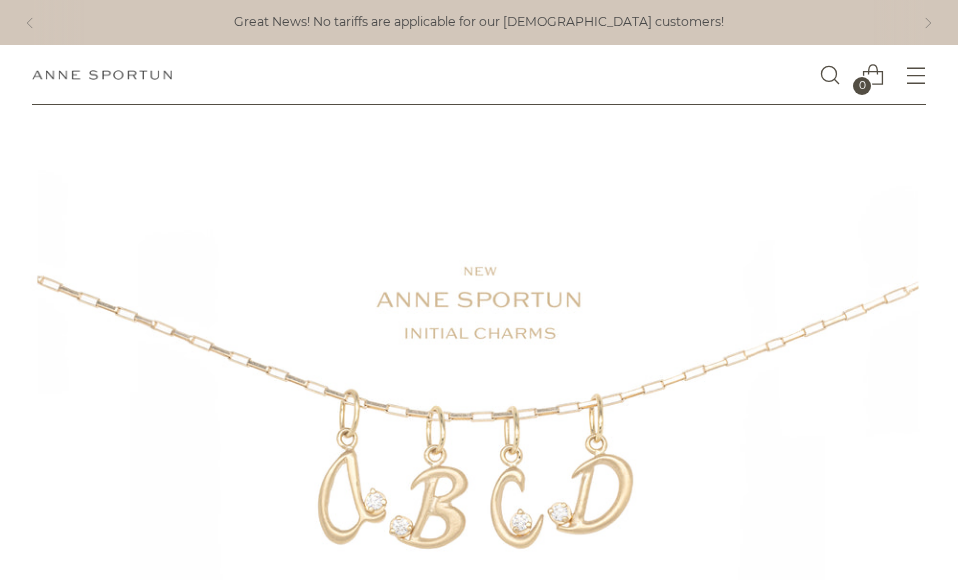 scroll, scrollTop: 0, scrollLeft: 0, axis: both 